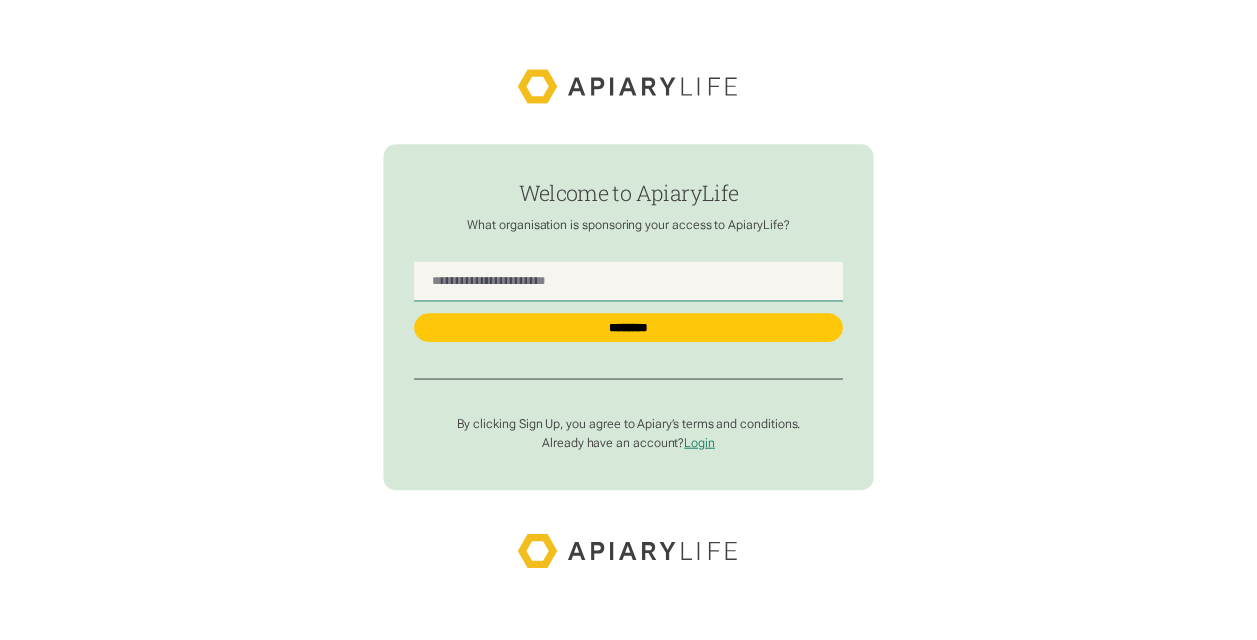 scroll, scrollTop: 0, scrollLeft: 0, axis: both 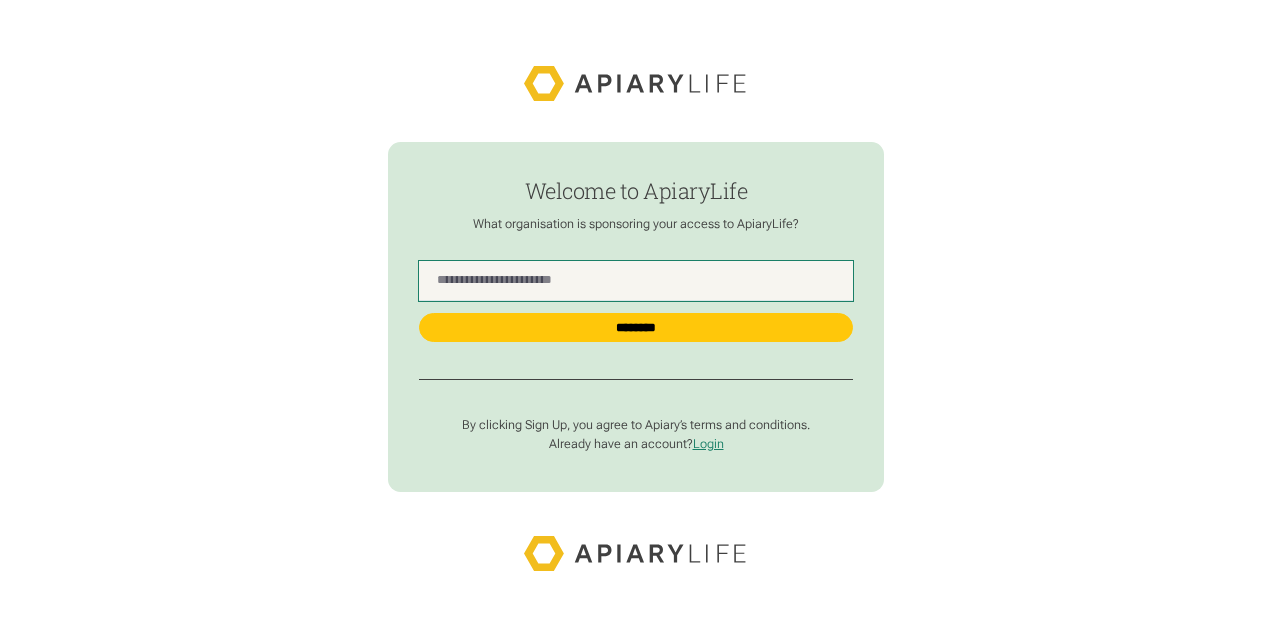 click at bounding box center [636, 281] 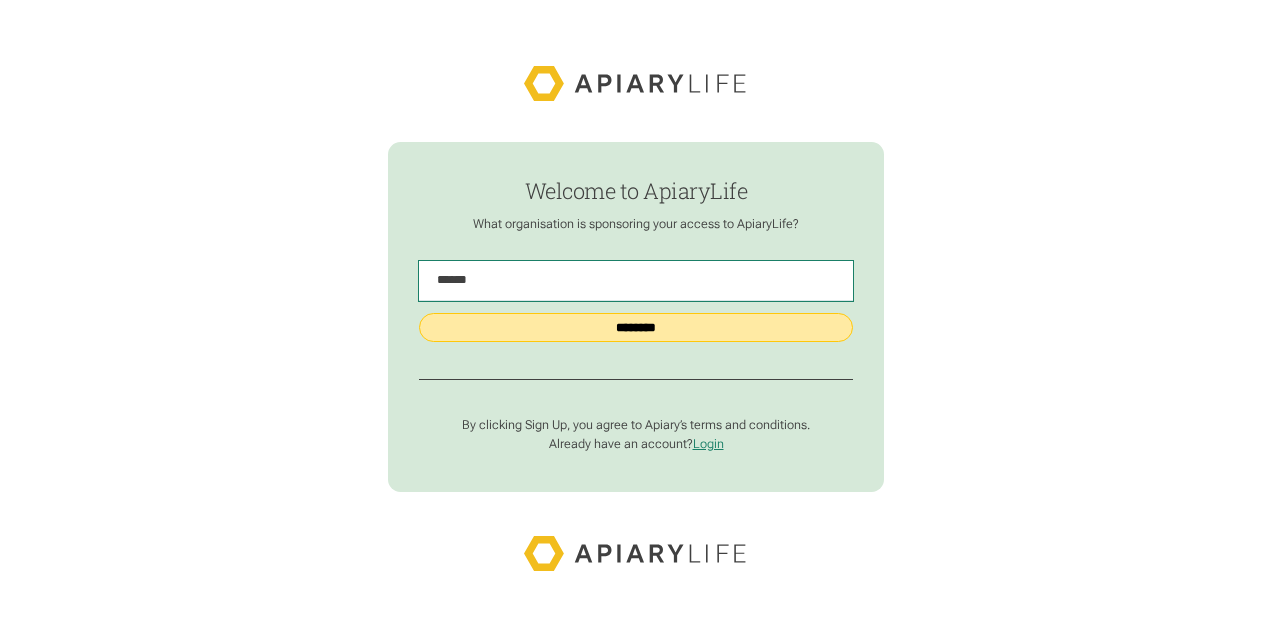 type on "******" 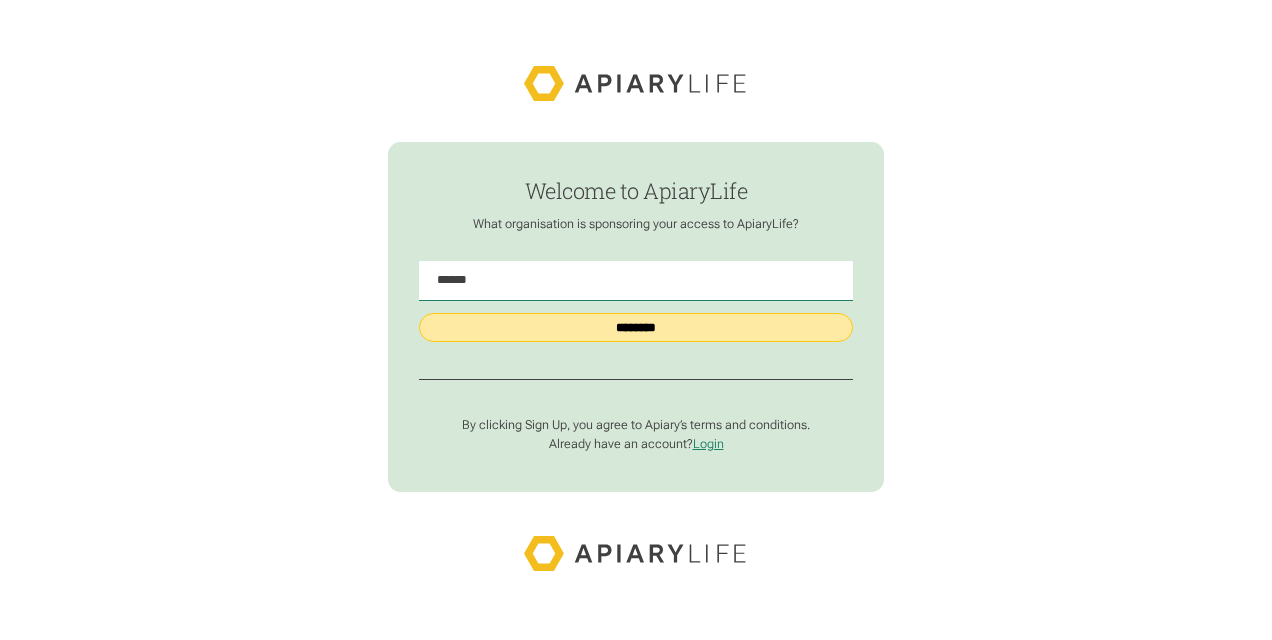 click on "********" at bounding box center [636, 327] 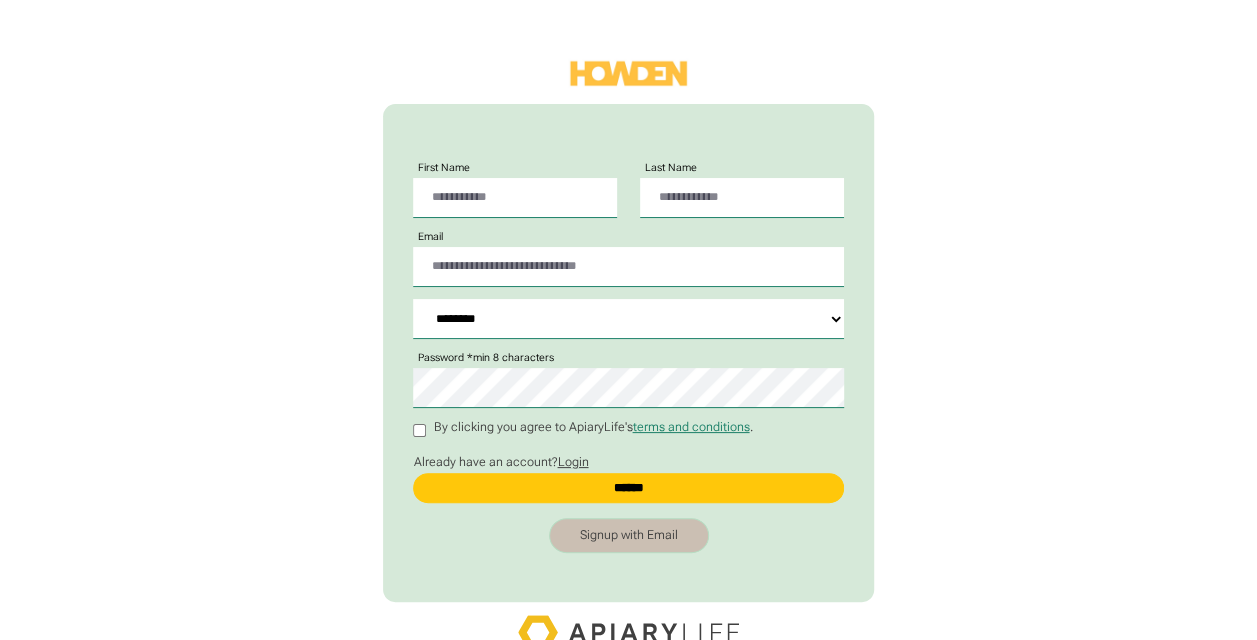 click on "Login" at bounding box center [572, 462] 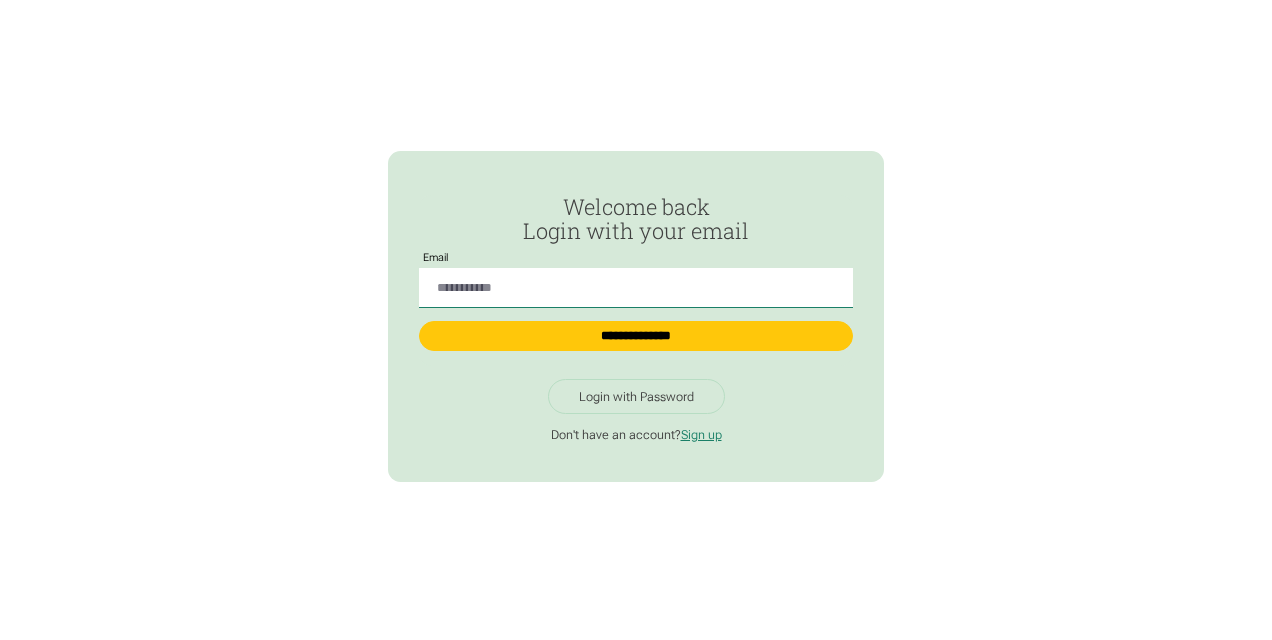 scroll, scrollTop: 0, scrollLeft: 0, axis: both 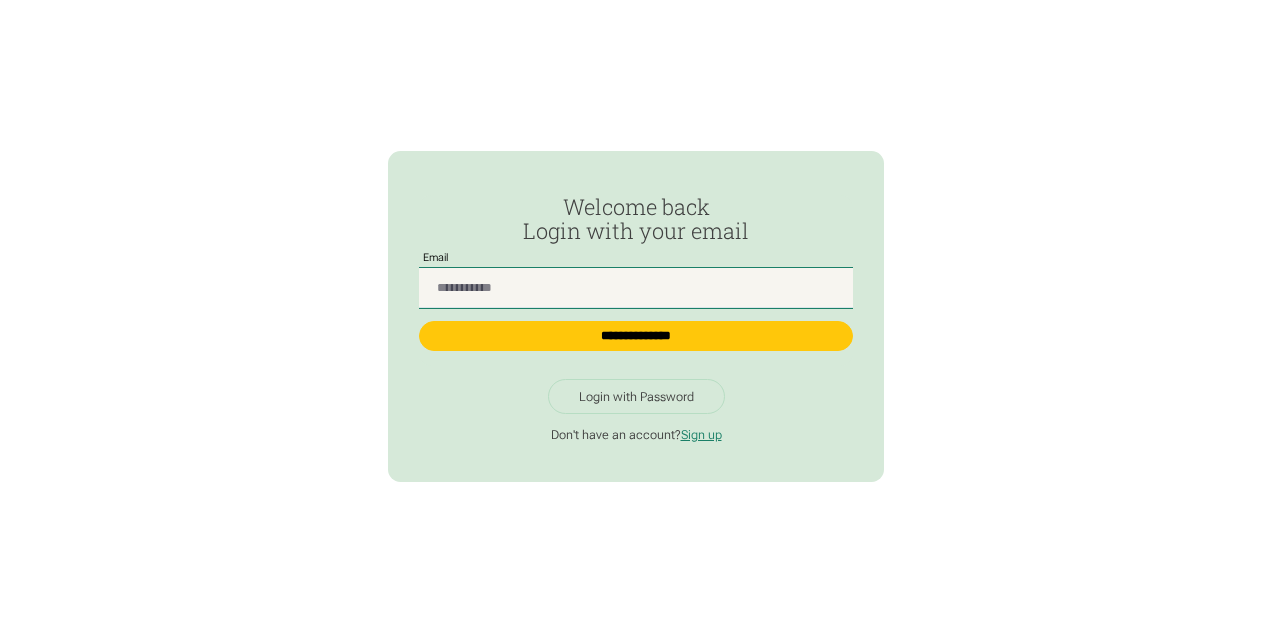 click at bounding box center (636, 288) 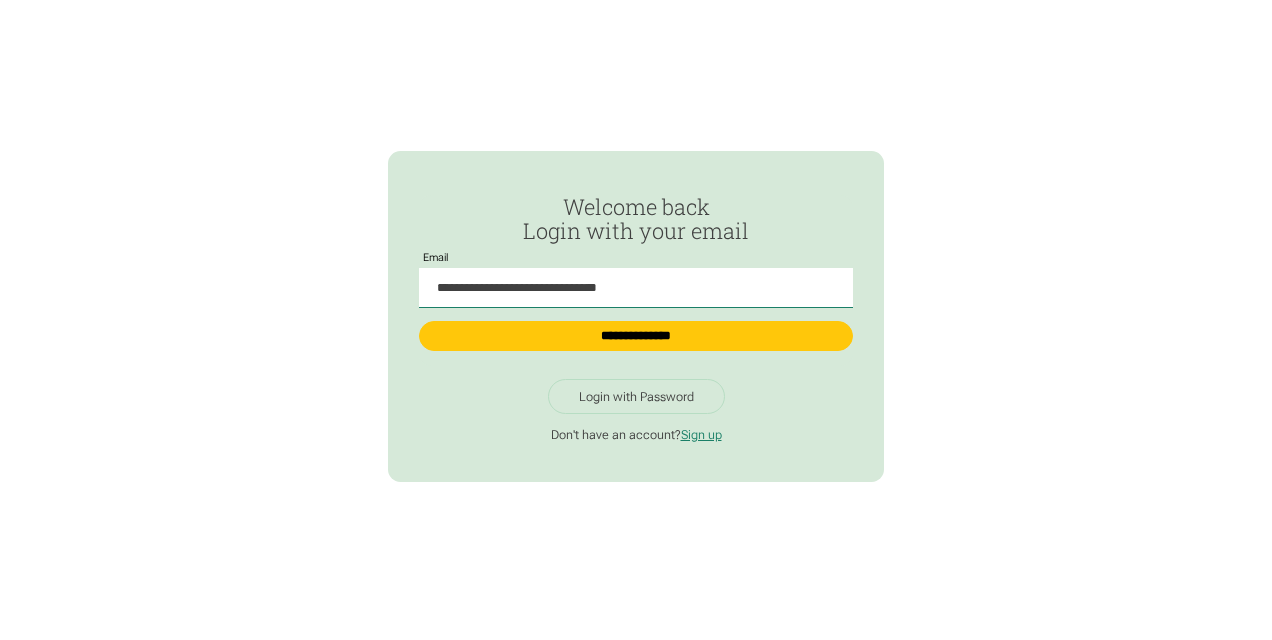 click on "Login with Password" at bounding box center [636, 397] 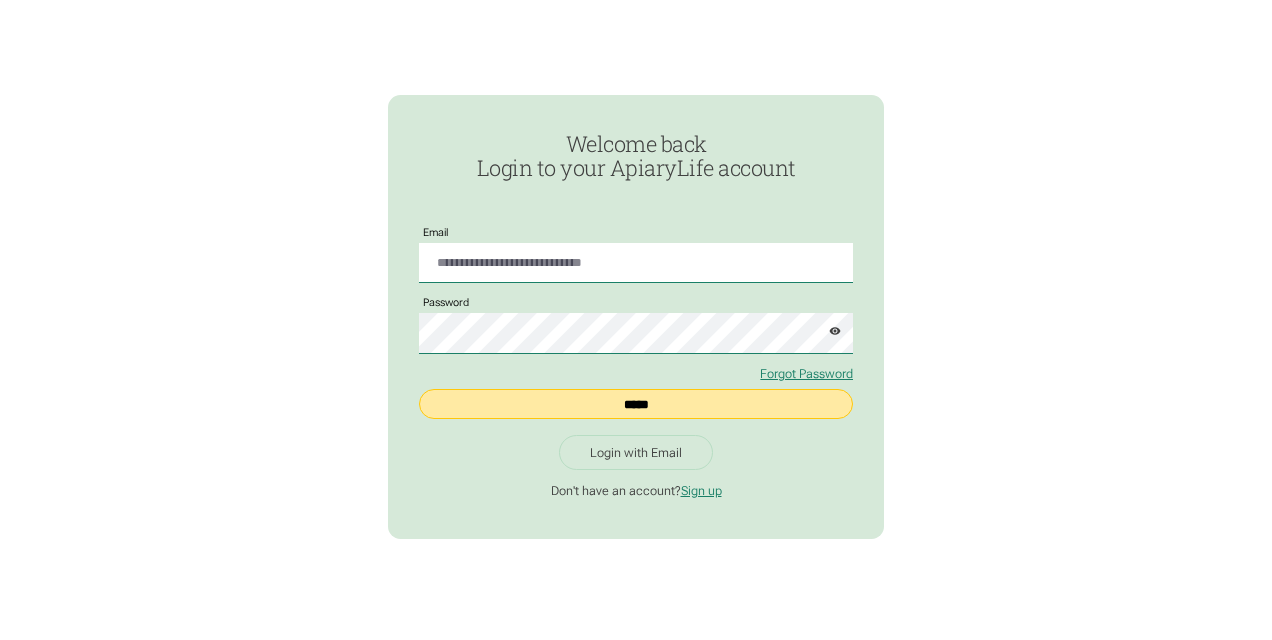 click on "*****" at bounding box center (636, 404) 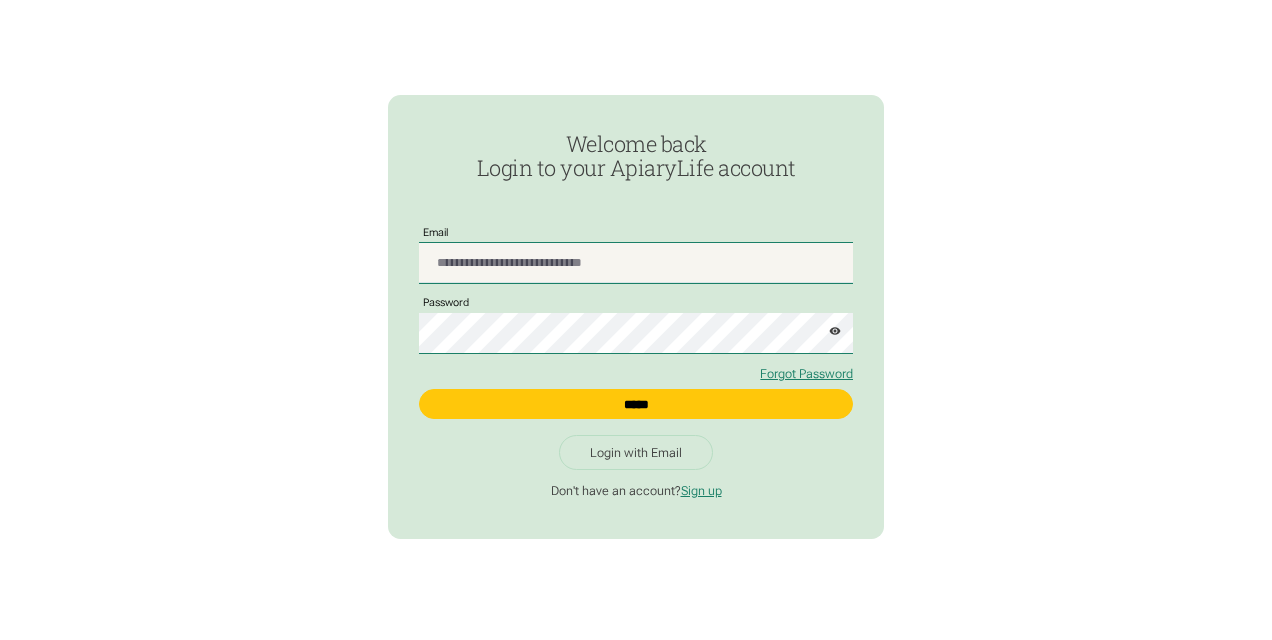click at bounding box center [636, 263] 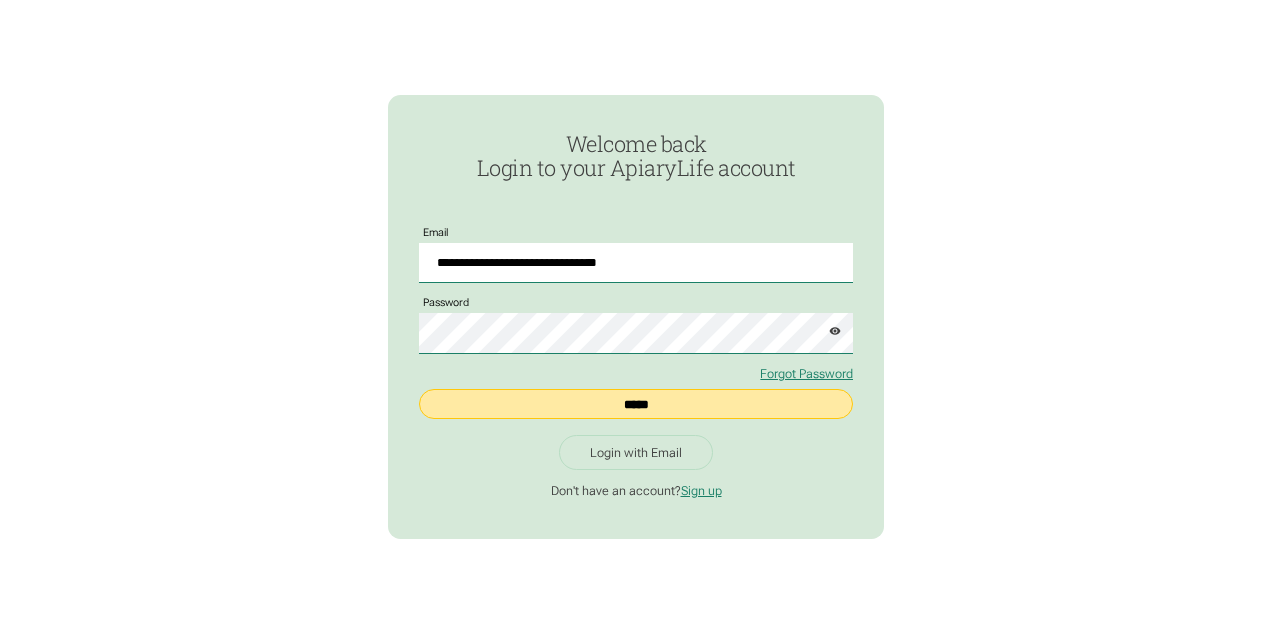 click on "*****" at bounding box center [636, 404] 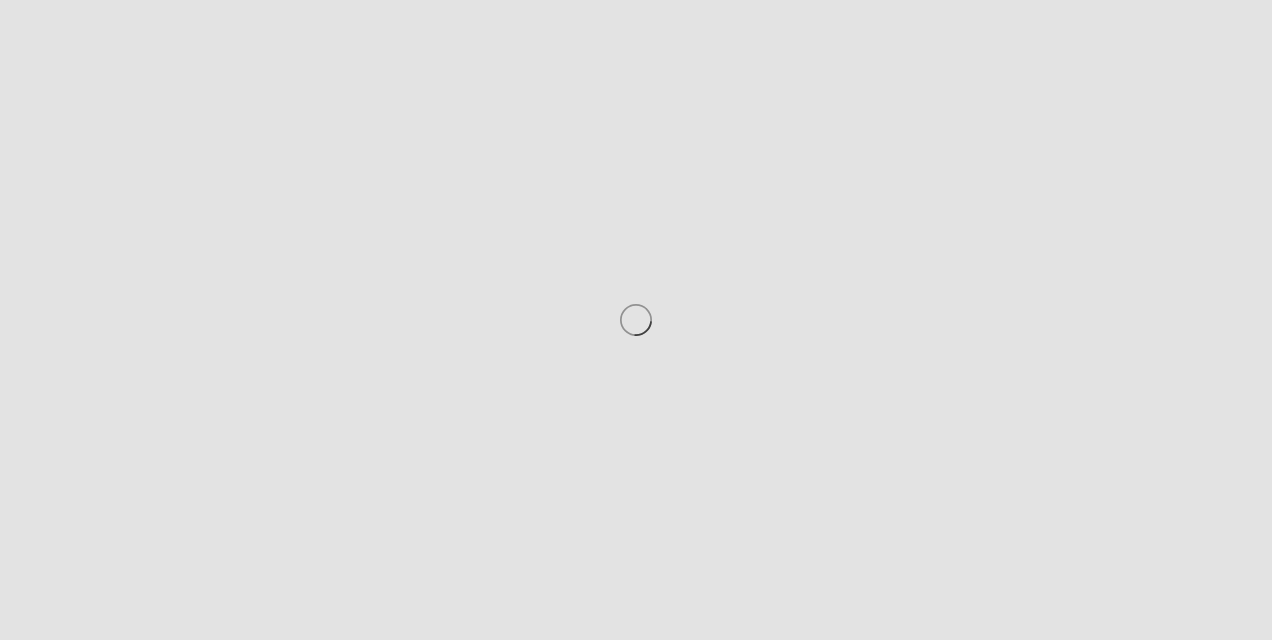 scroll, scrollTop: 0, scrollLeft: 0, axis: both 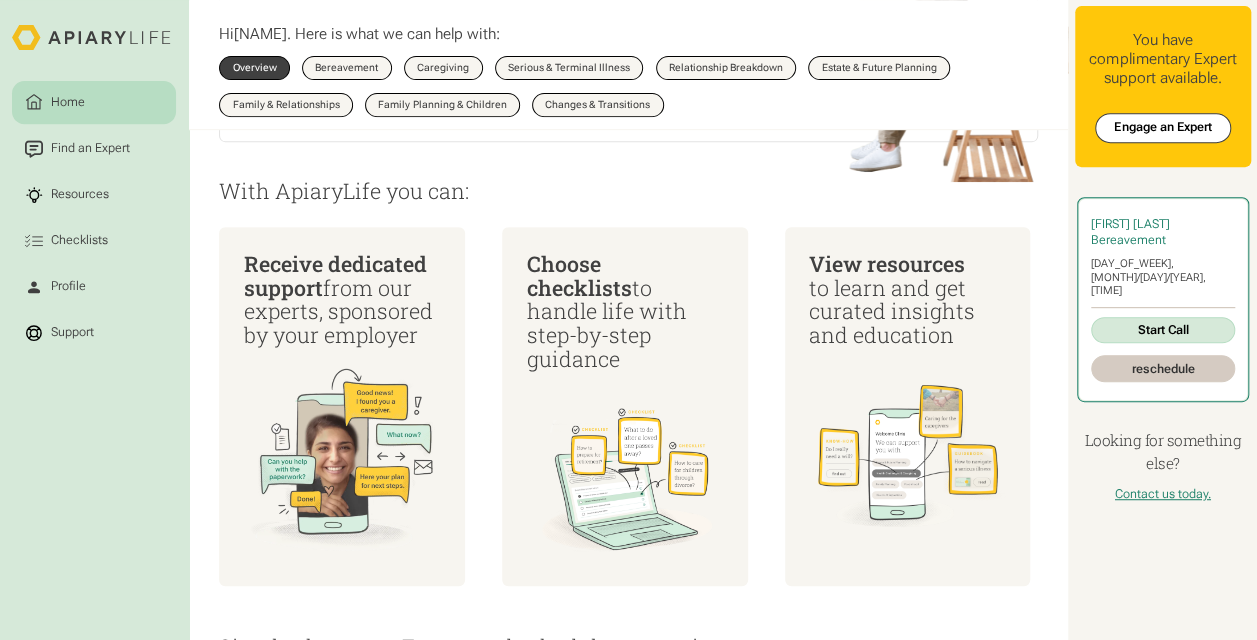 click on "Start Call" at bounding box center [1163, 330] 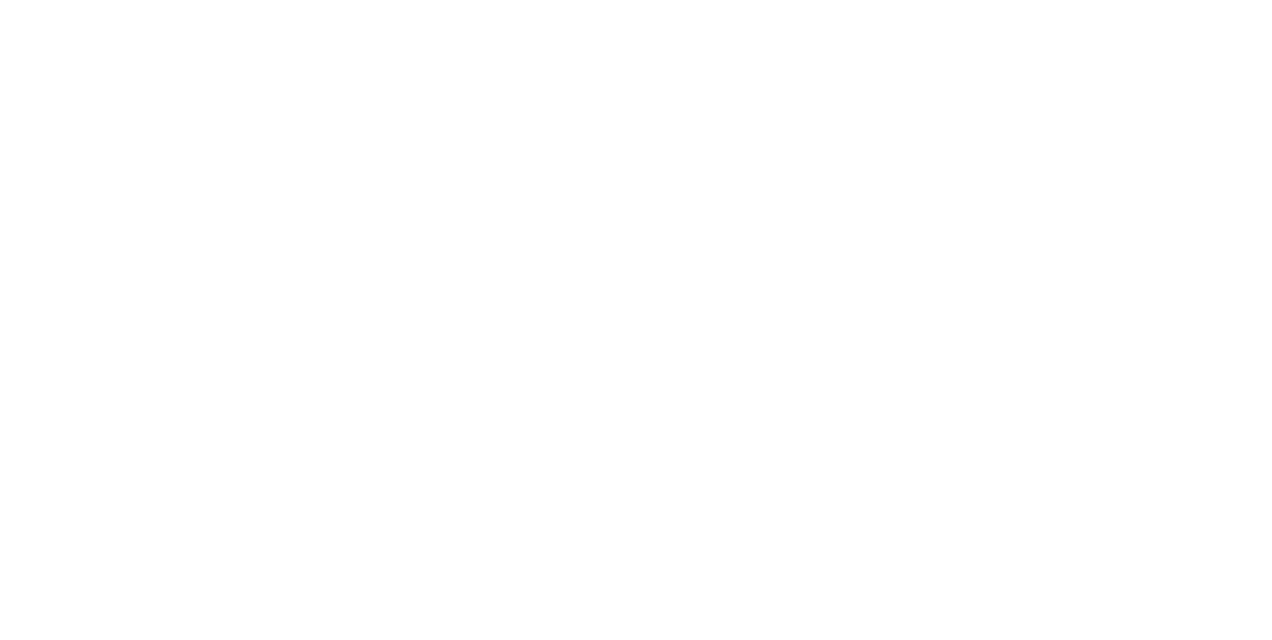 scroll, scrollTop: 0, scrollLeft: 0, axis: both 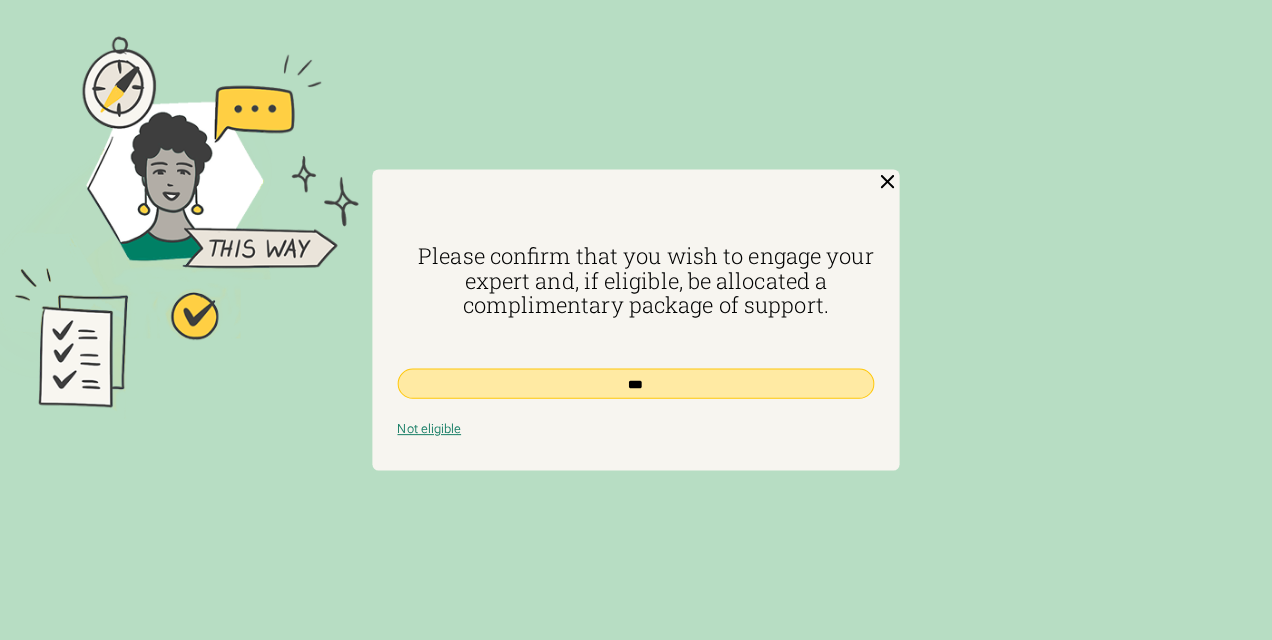 click on "***" at bounding box center [636, 384] 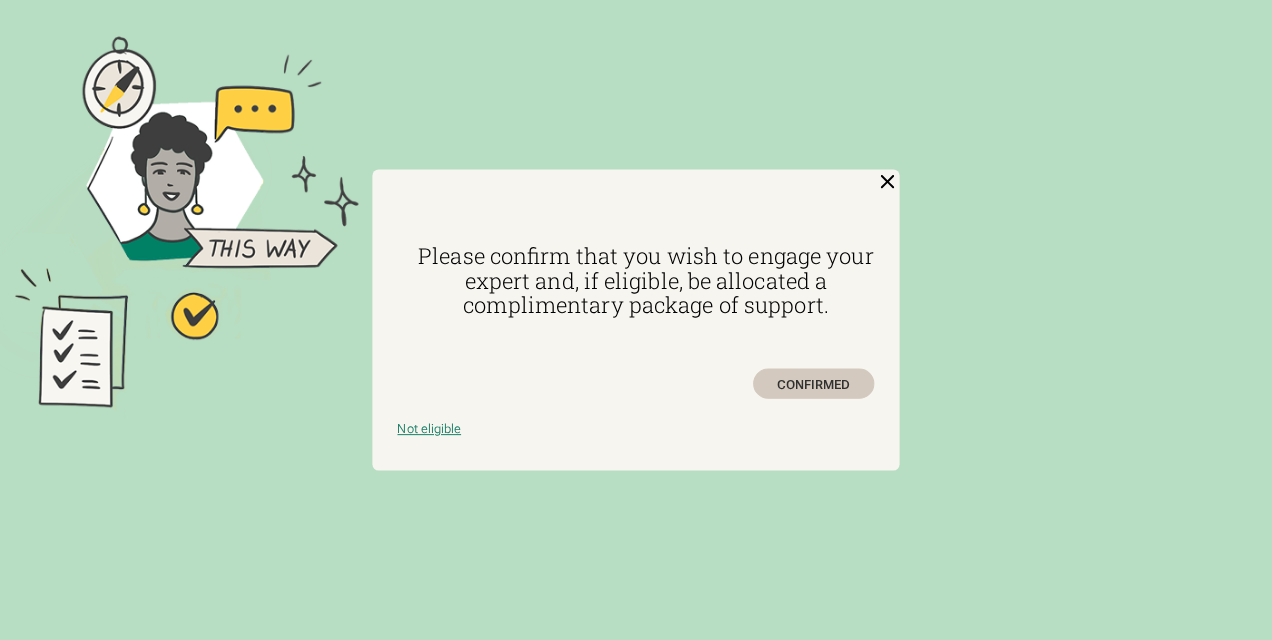 click on "CONFIRMED" at bounding box center (814, 384) 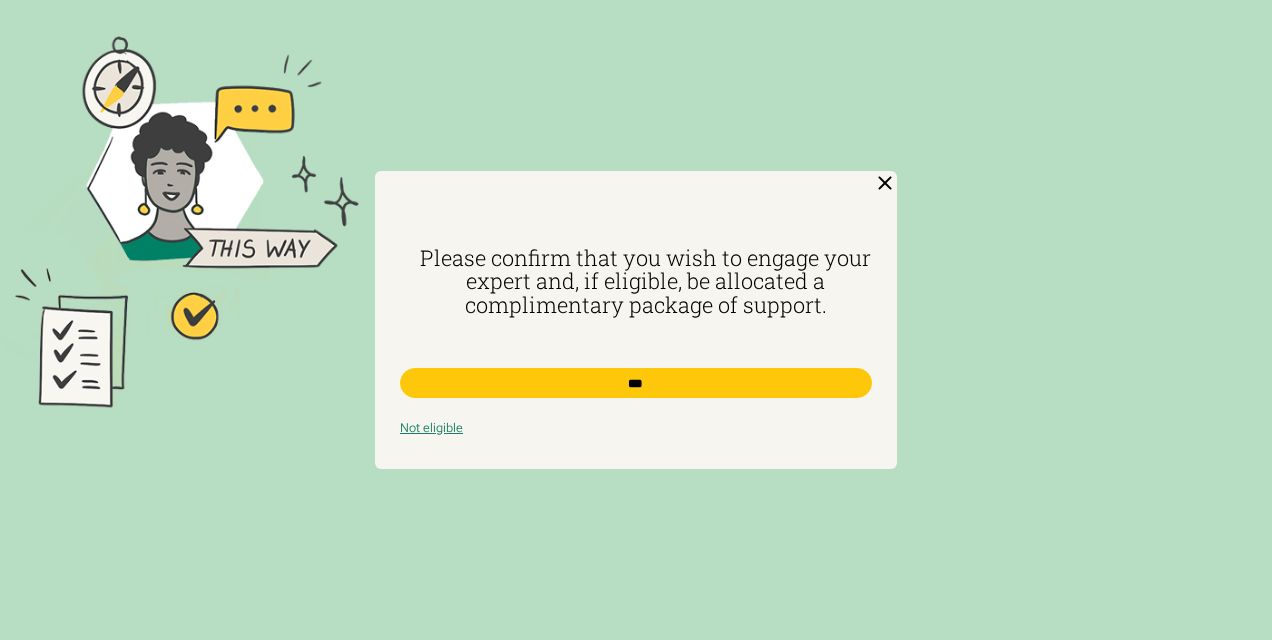 scroll, scrollTop: 0, scrollLeft: 0, axis: both 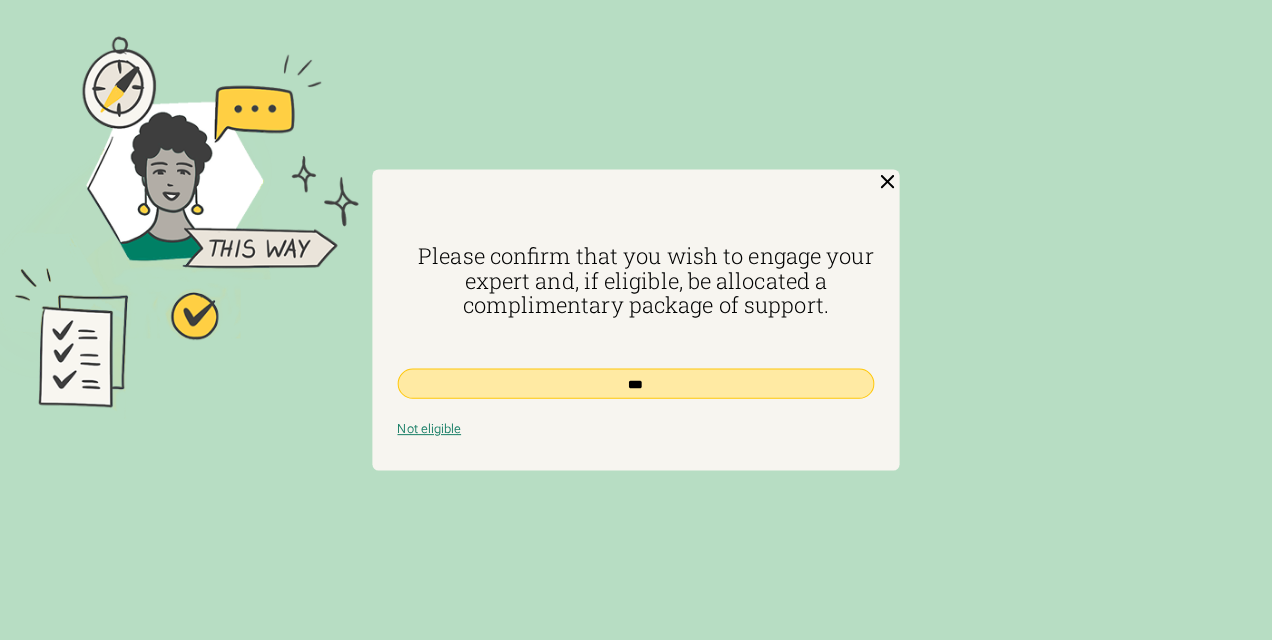 click on "***" at bounding box center [636, 384] 